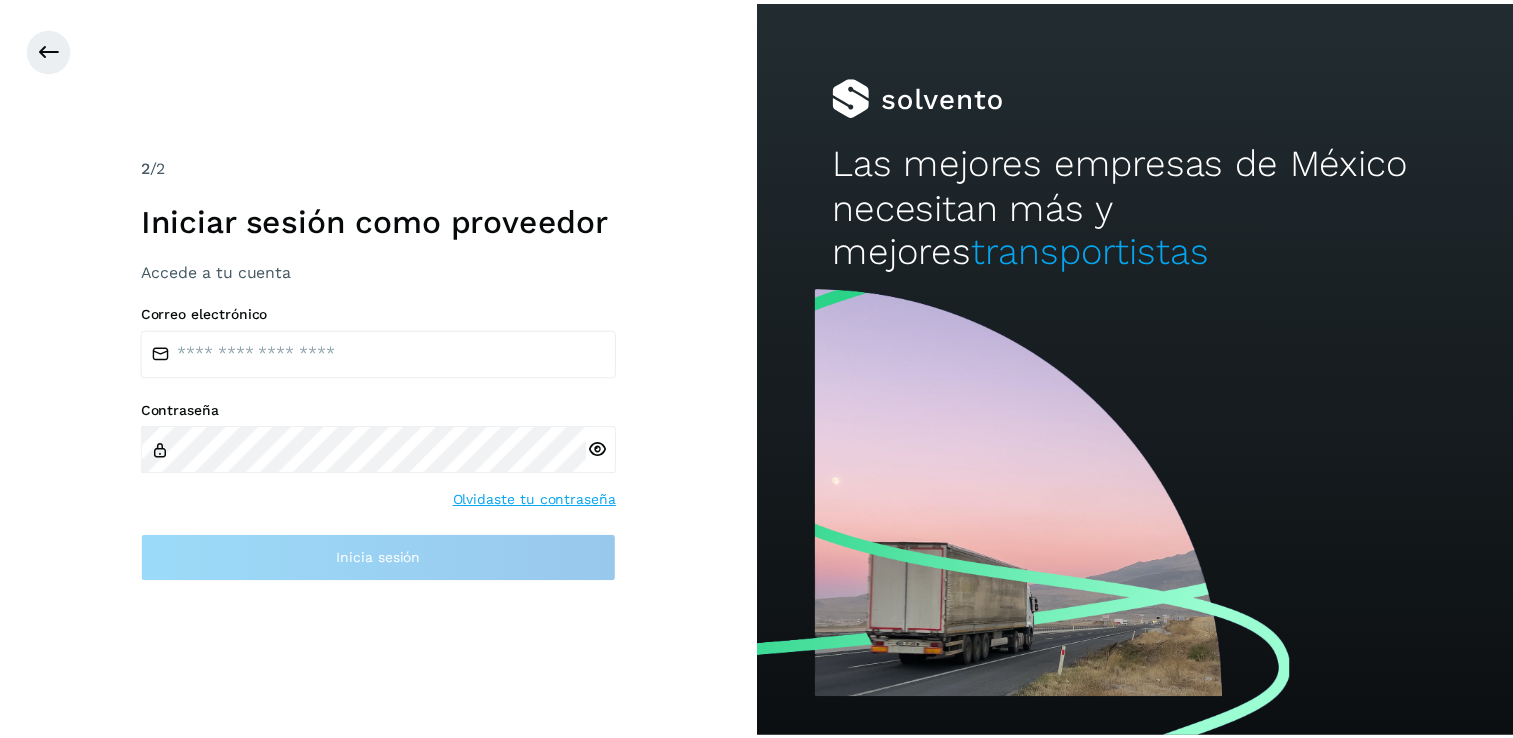 scroll, scrollTop: 0, scrollLeft: 0, axis: both 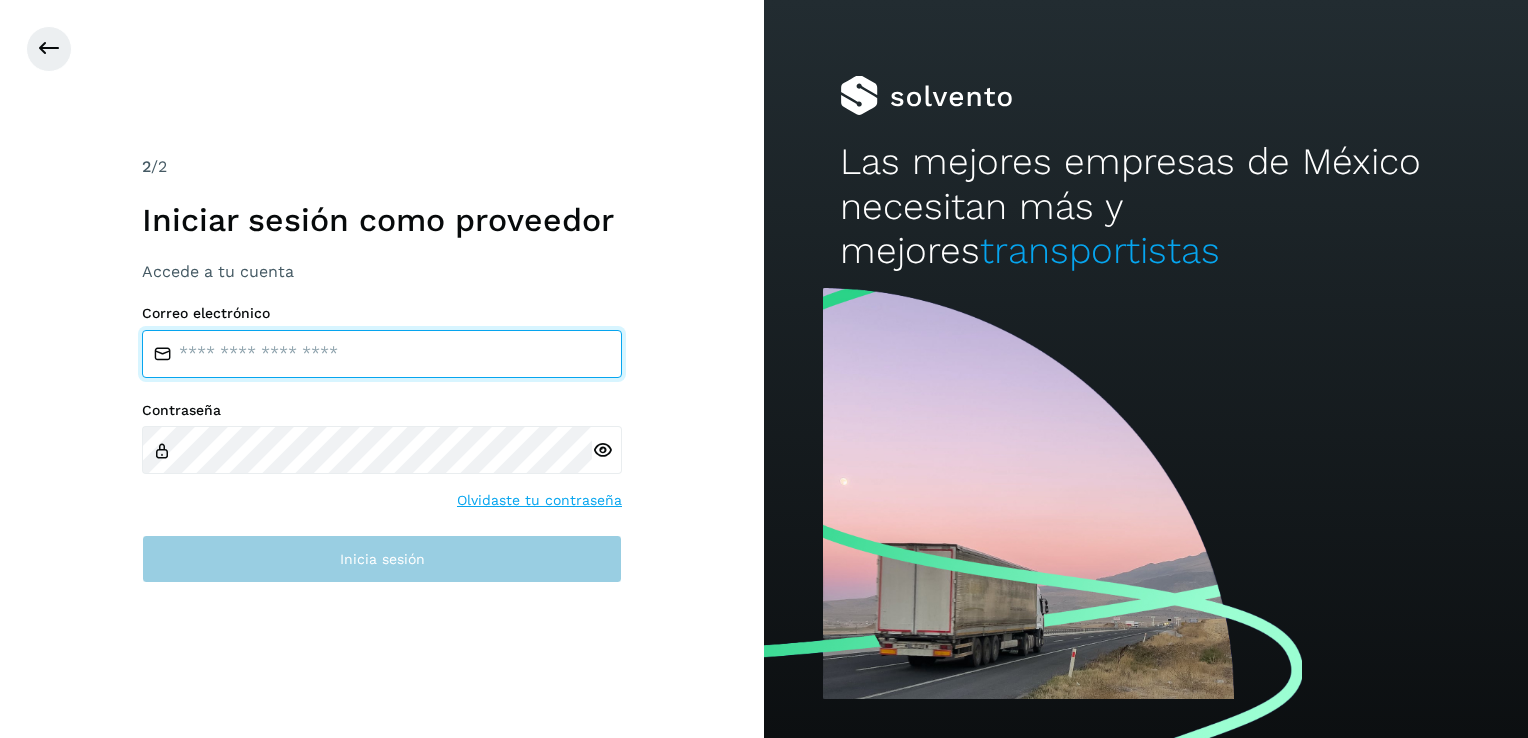 type on "**********" 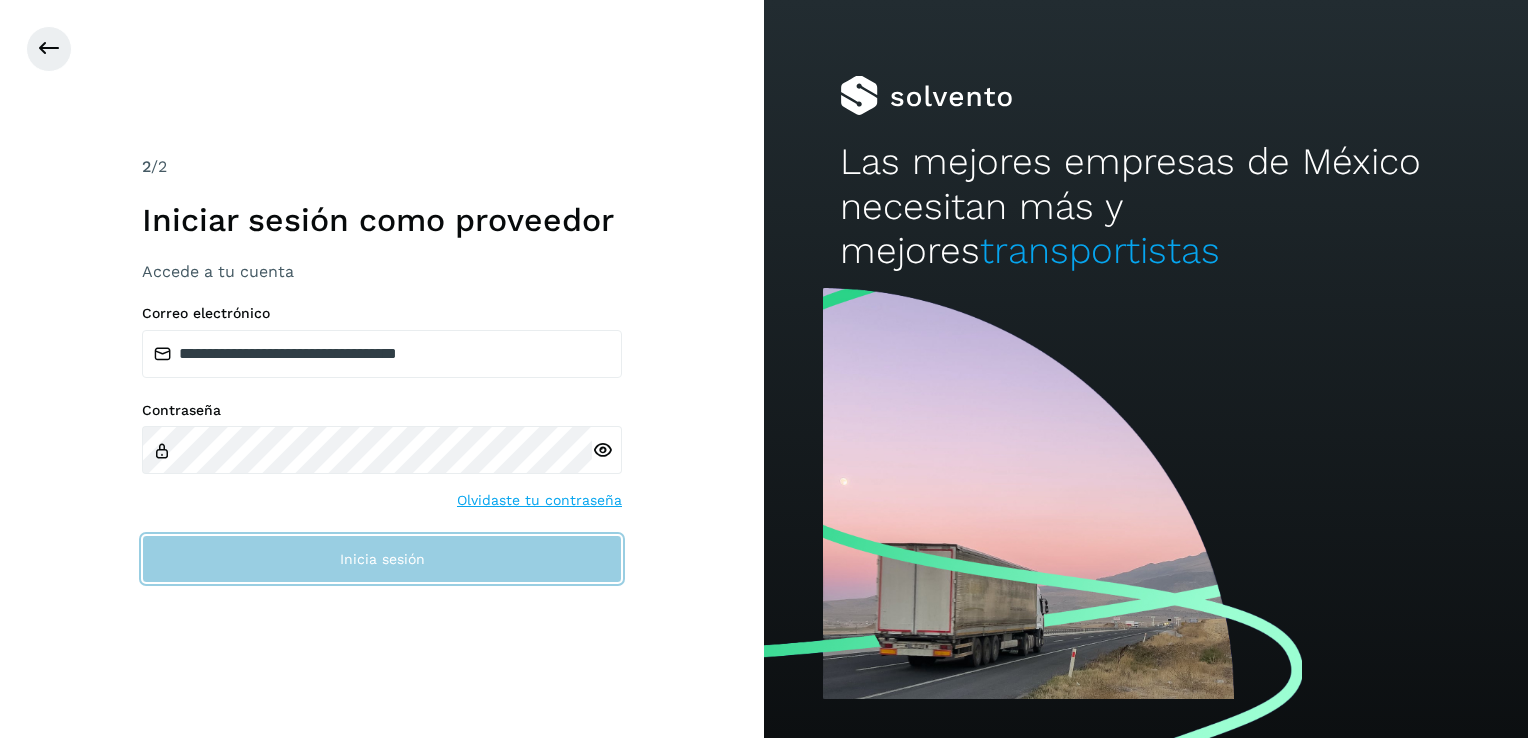 click on "Inicia sesión" at bounding box center [382, 559] 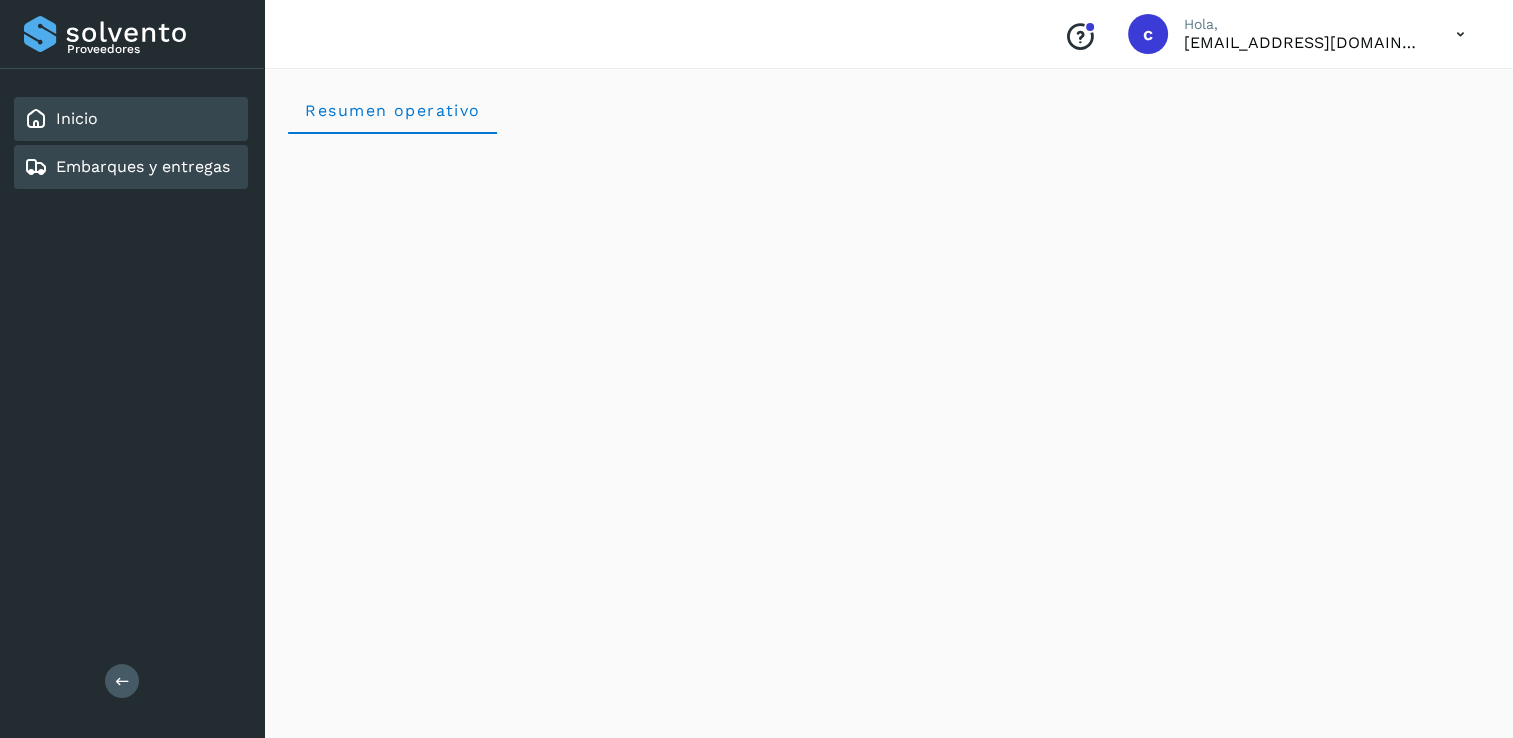 click on "Embarques y entregas" at bounding box center (143, 166) 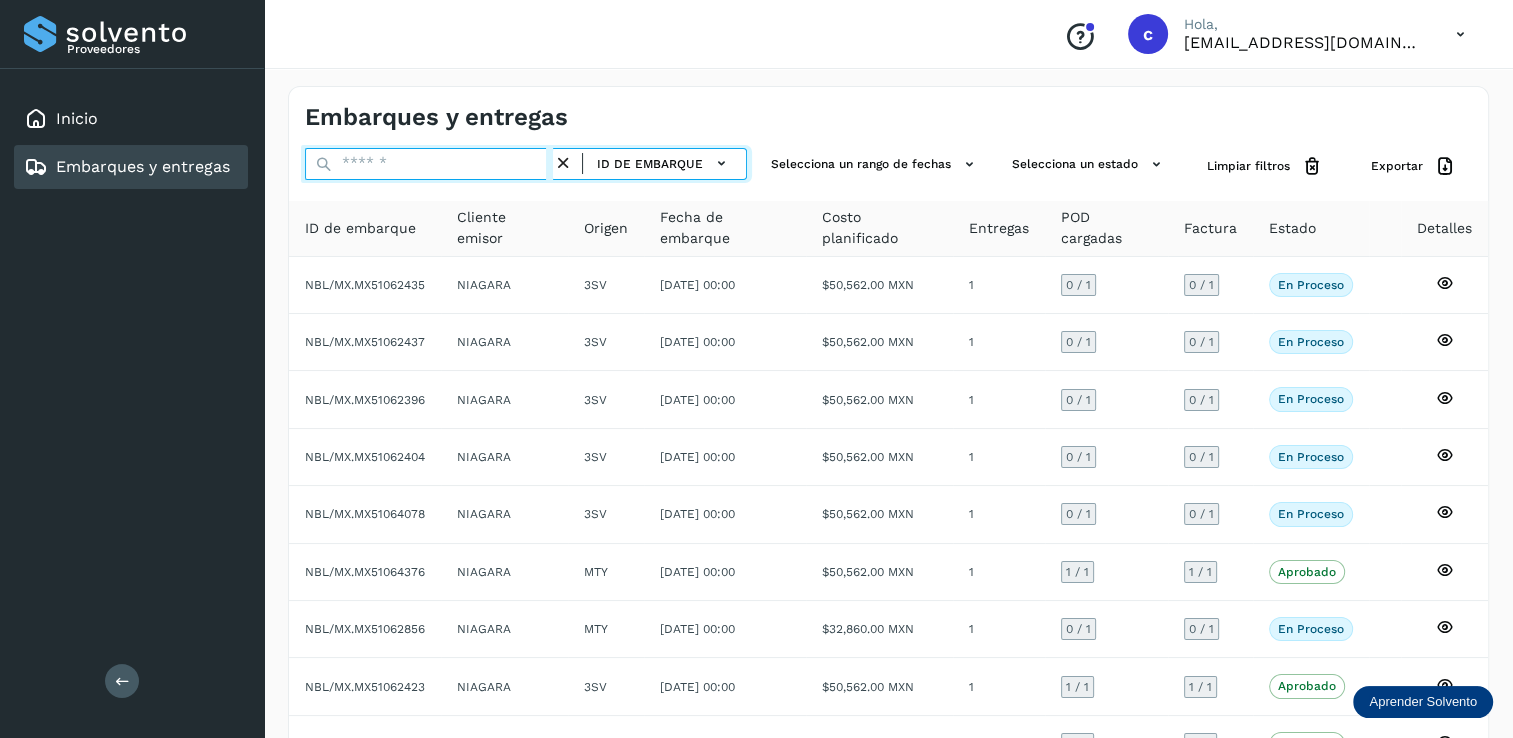 click at bounding box center (429, 164) 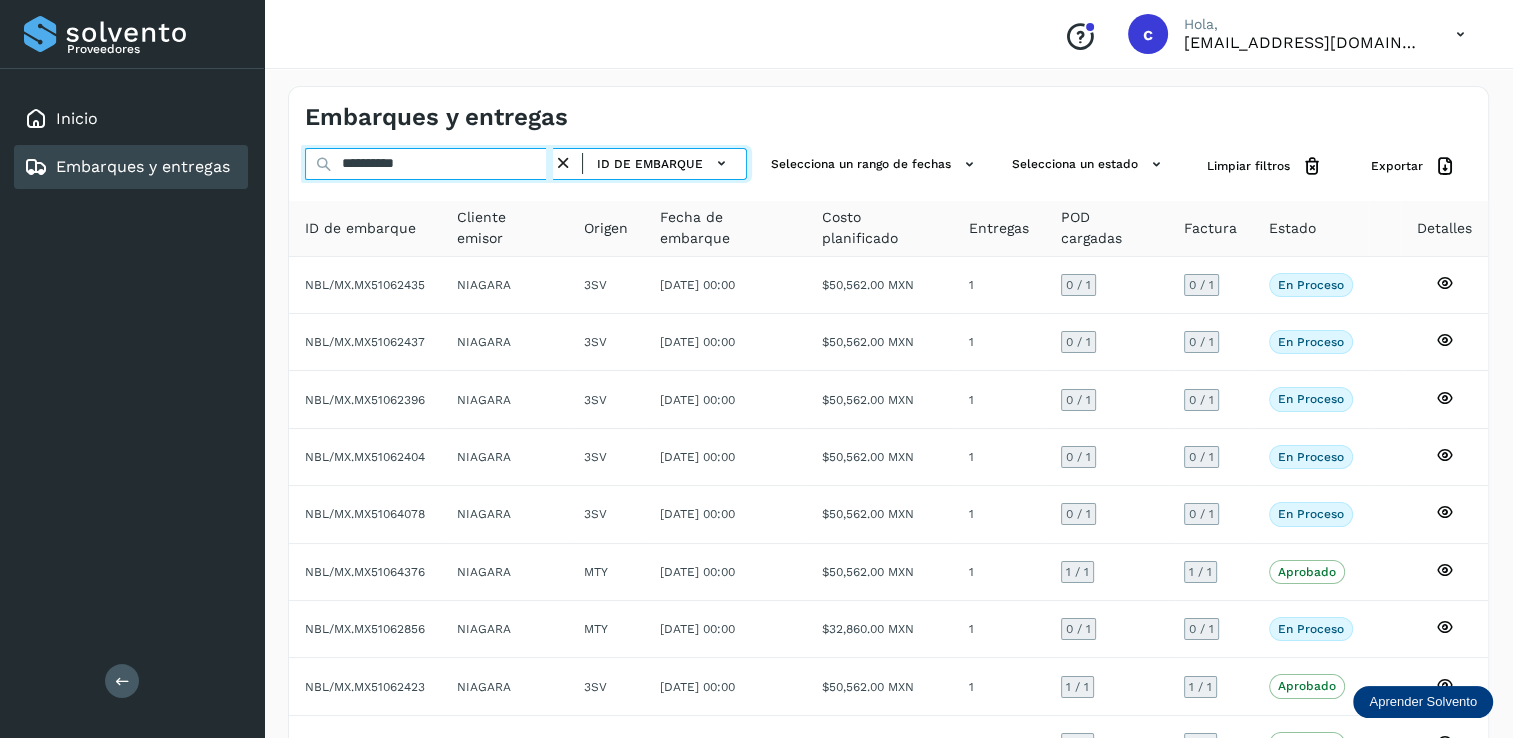 type on "**********" 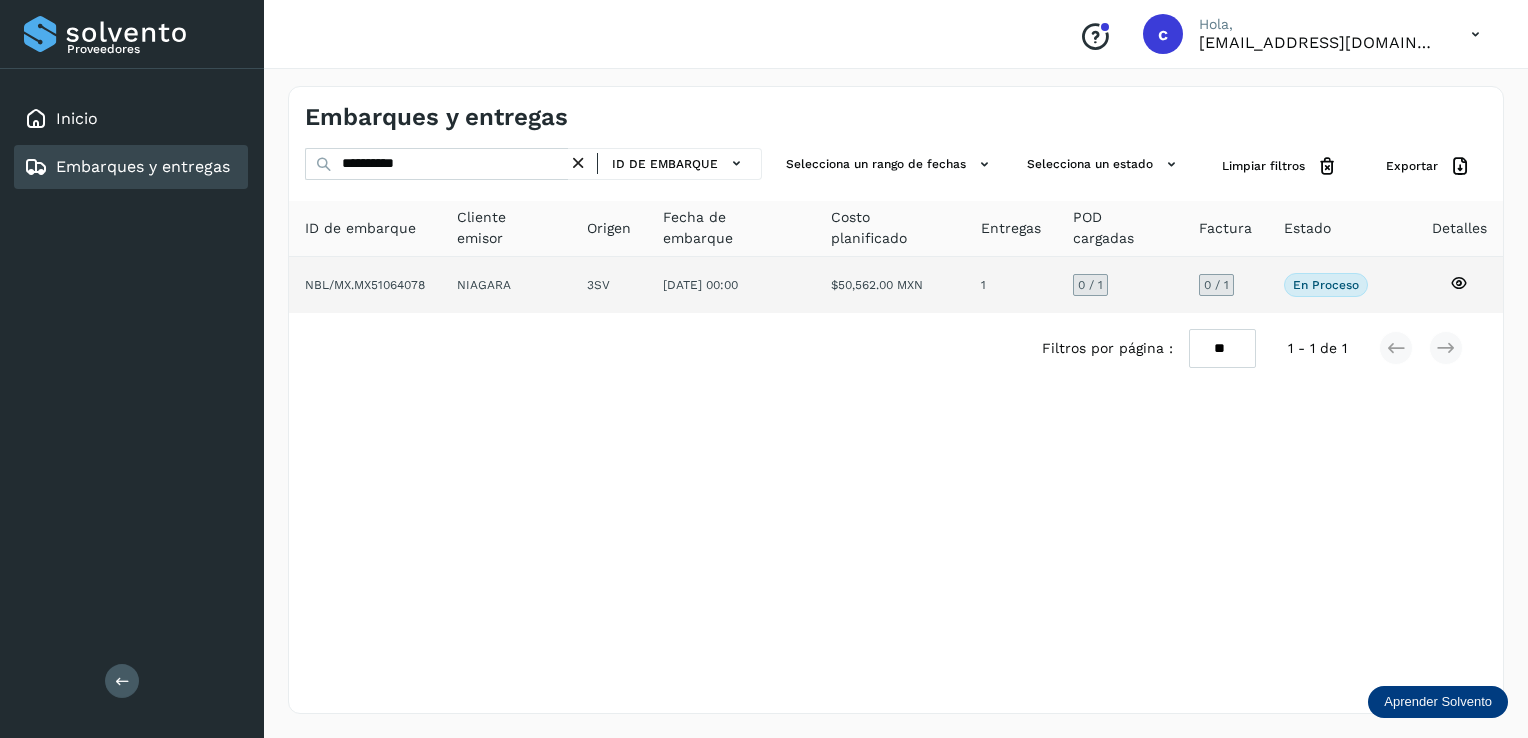 click 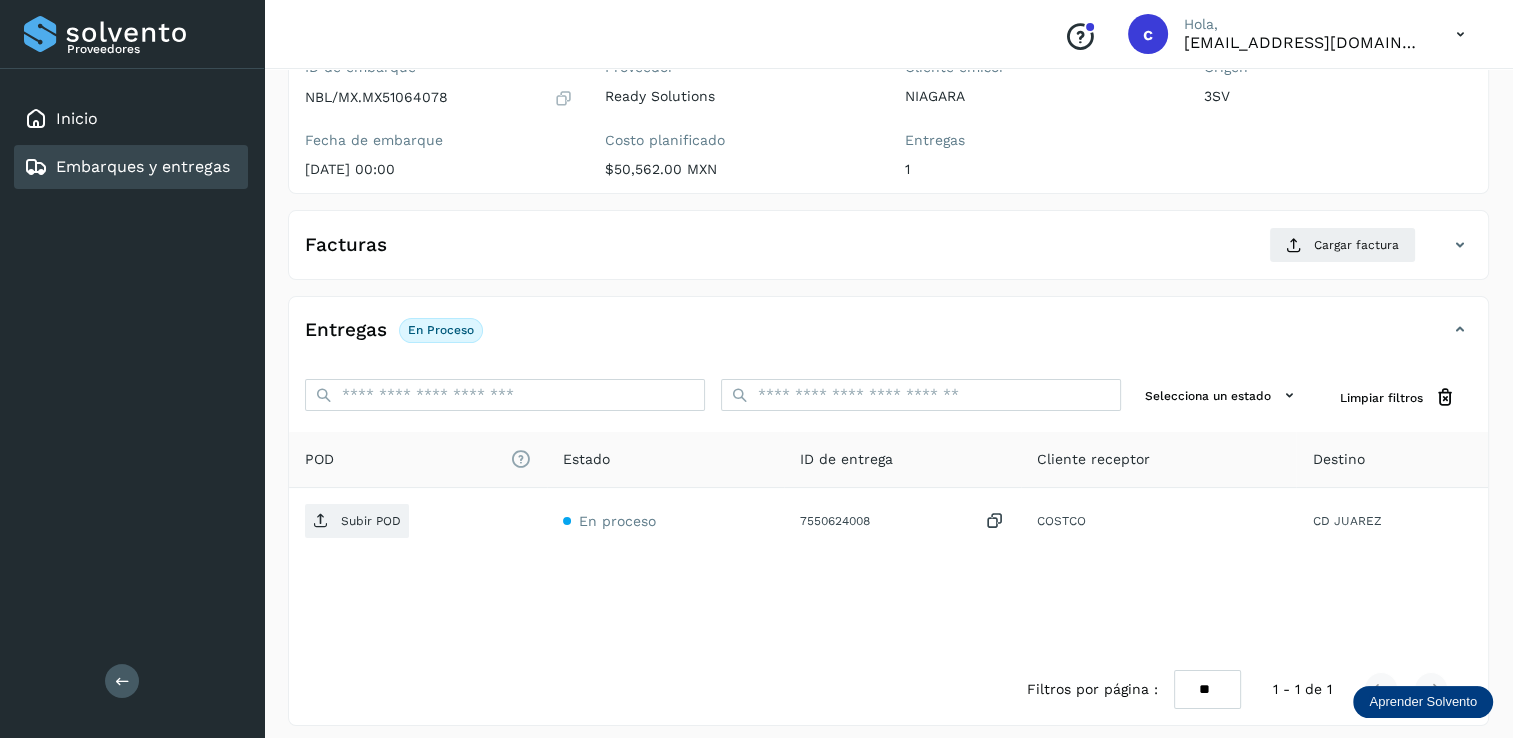 scroll, scrollTop: 208, scrollLeft: 0, axis: vertical 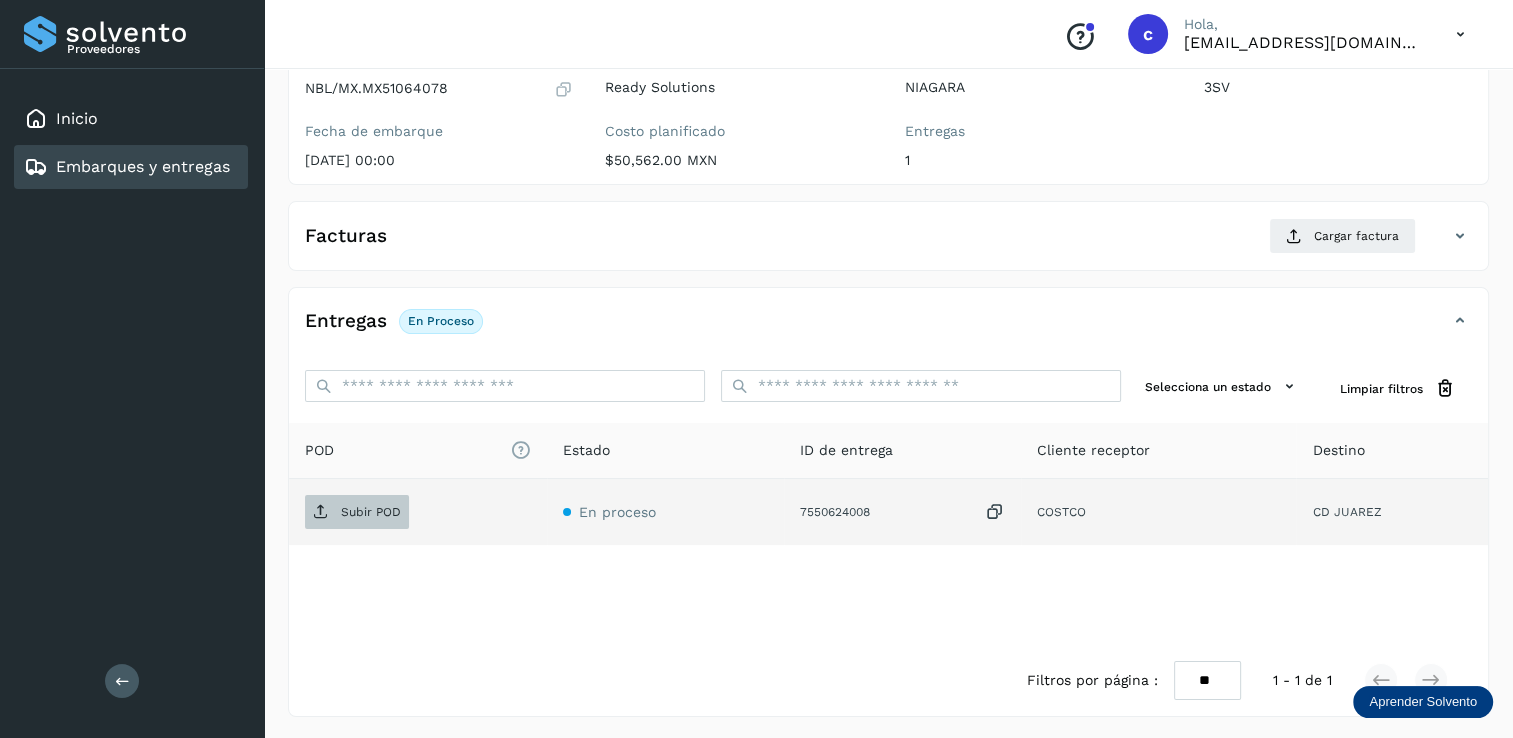 click on "Subir POD" at bounding box center (357, 512) 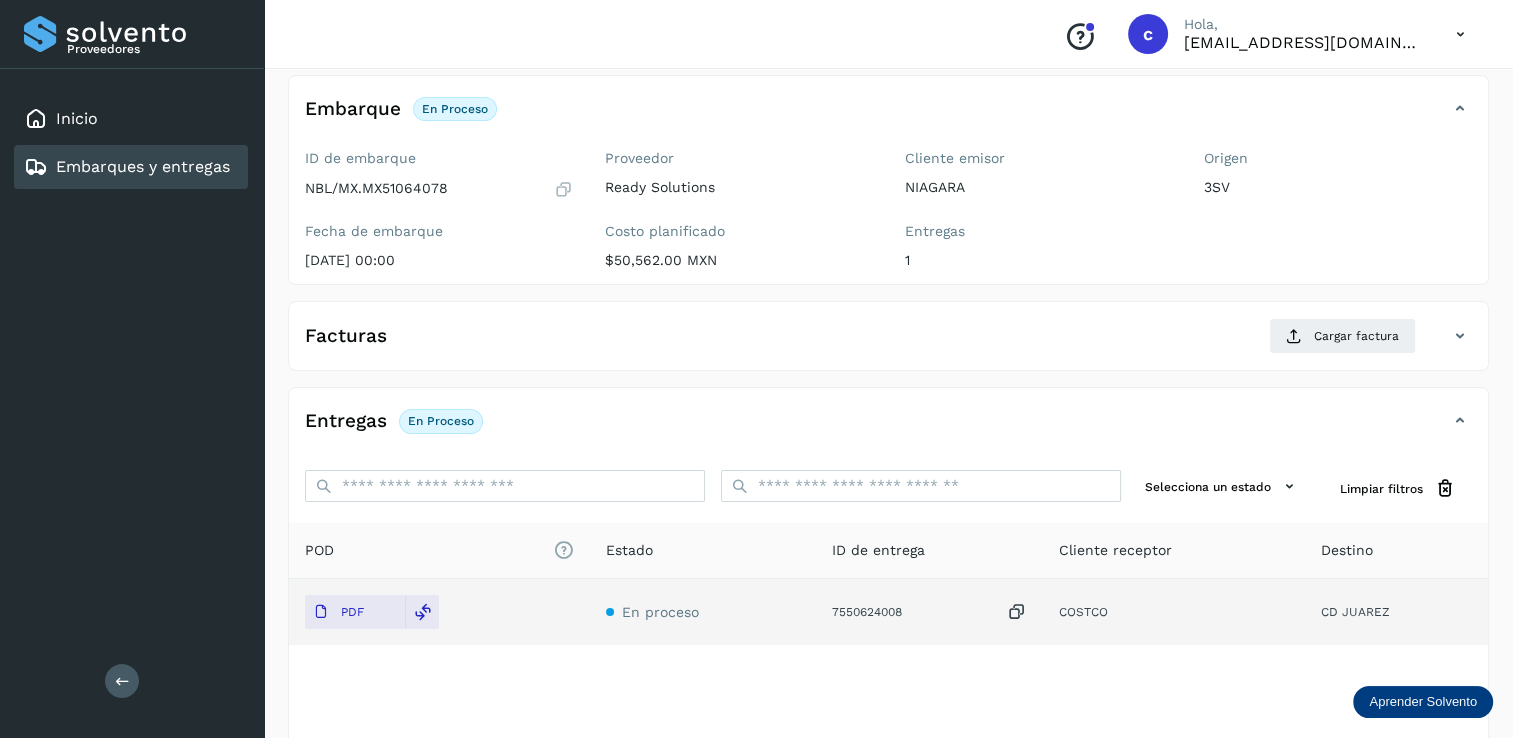 scroll, scrollTop: 8, scrollLeft: 0, axis: vertical 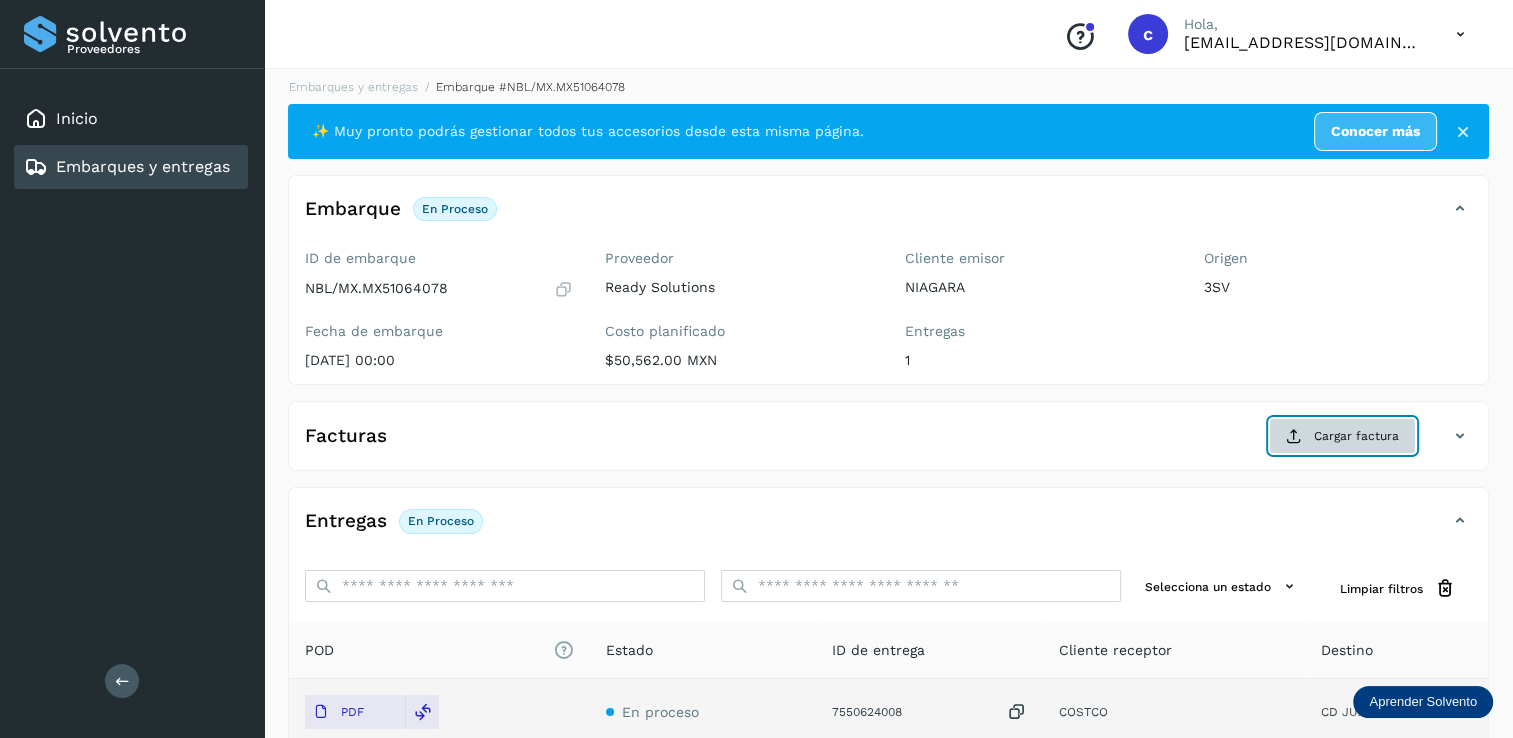 click on "Cargar factura" at bounding box center [1342, 436] 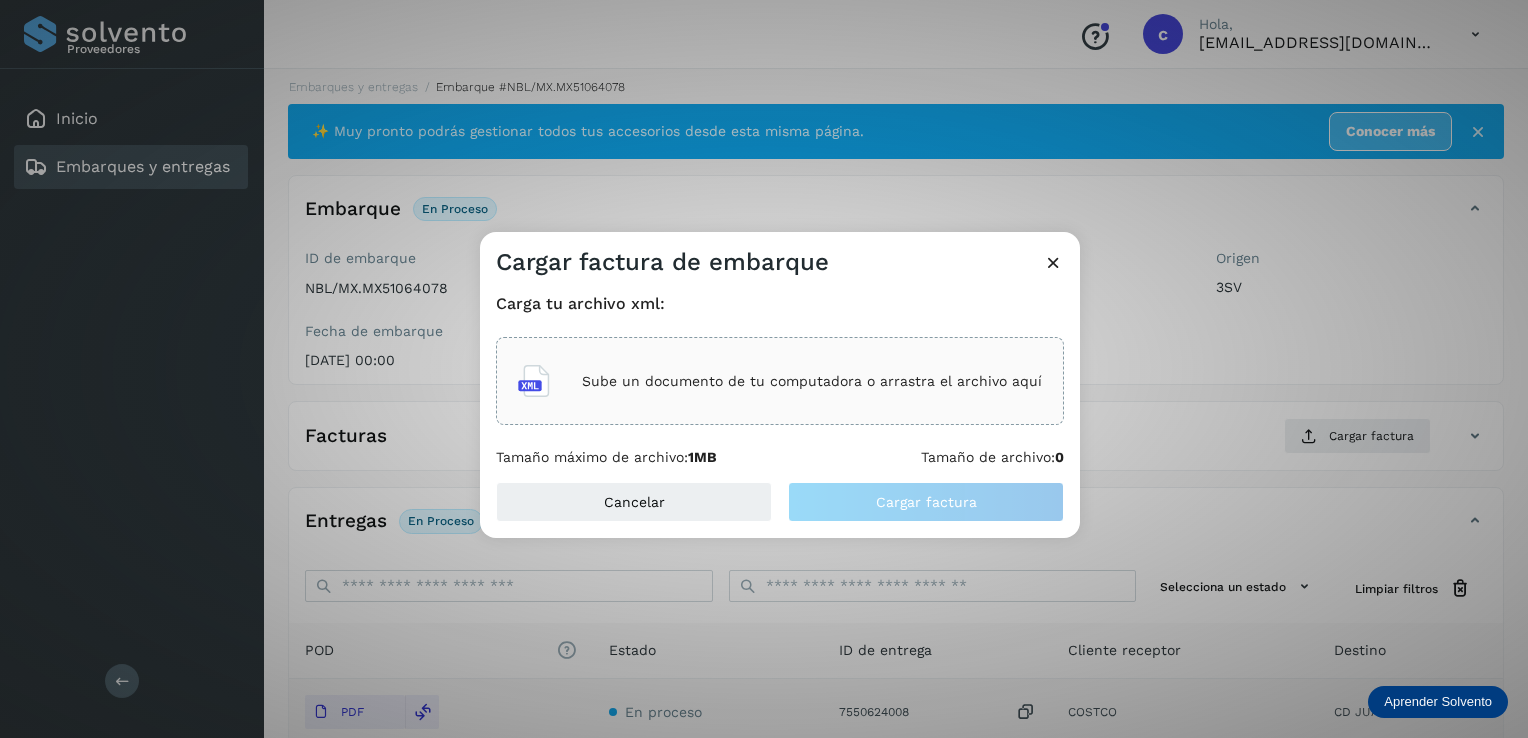 click on "Sube un documento de tu computadora o arrastra el archivo aquí" at bounding box center [812, 381] 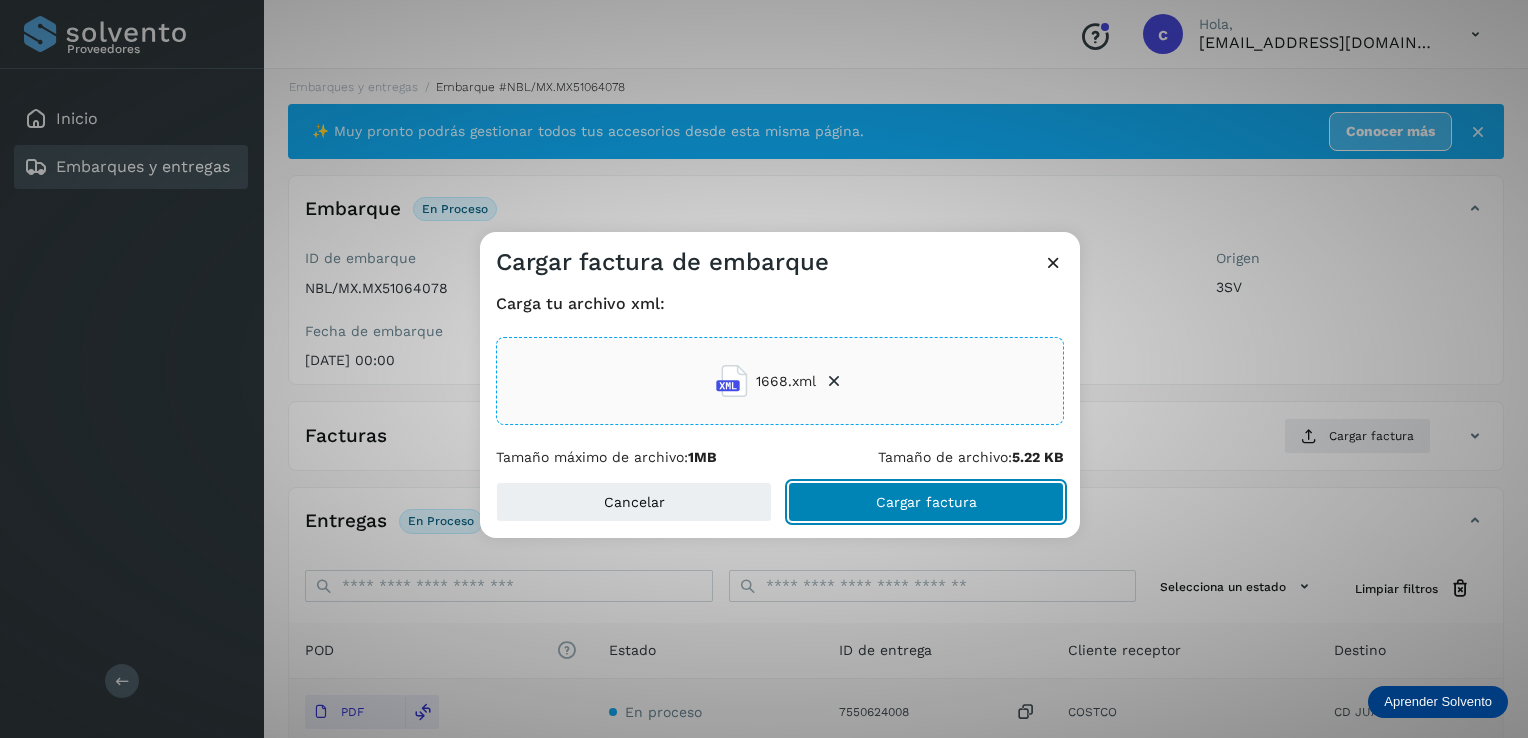 click on "Cargar factura" 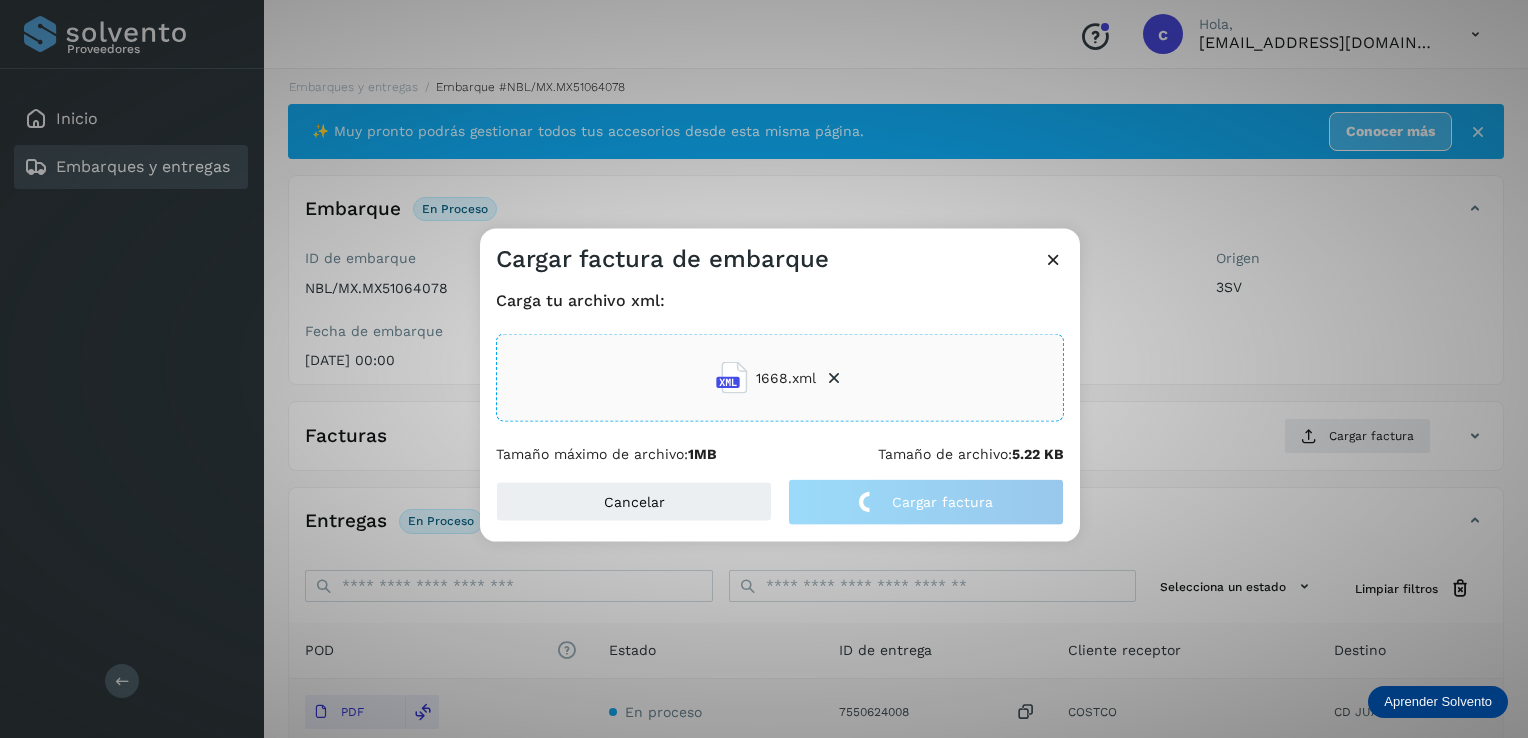 click at bounding box center (1053, 259) 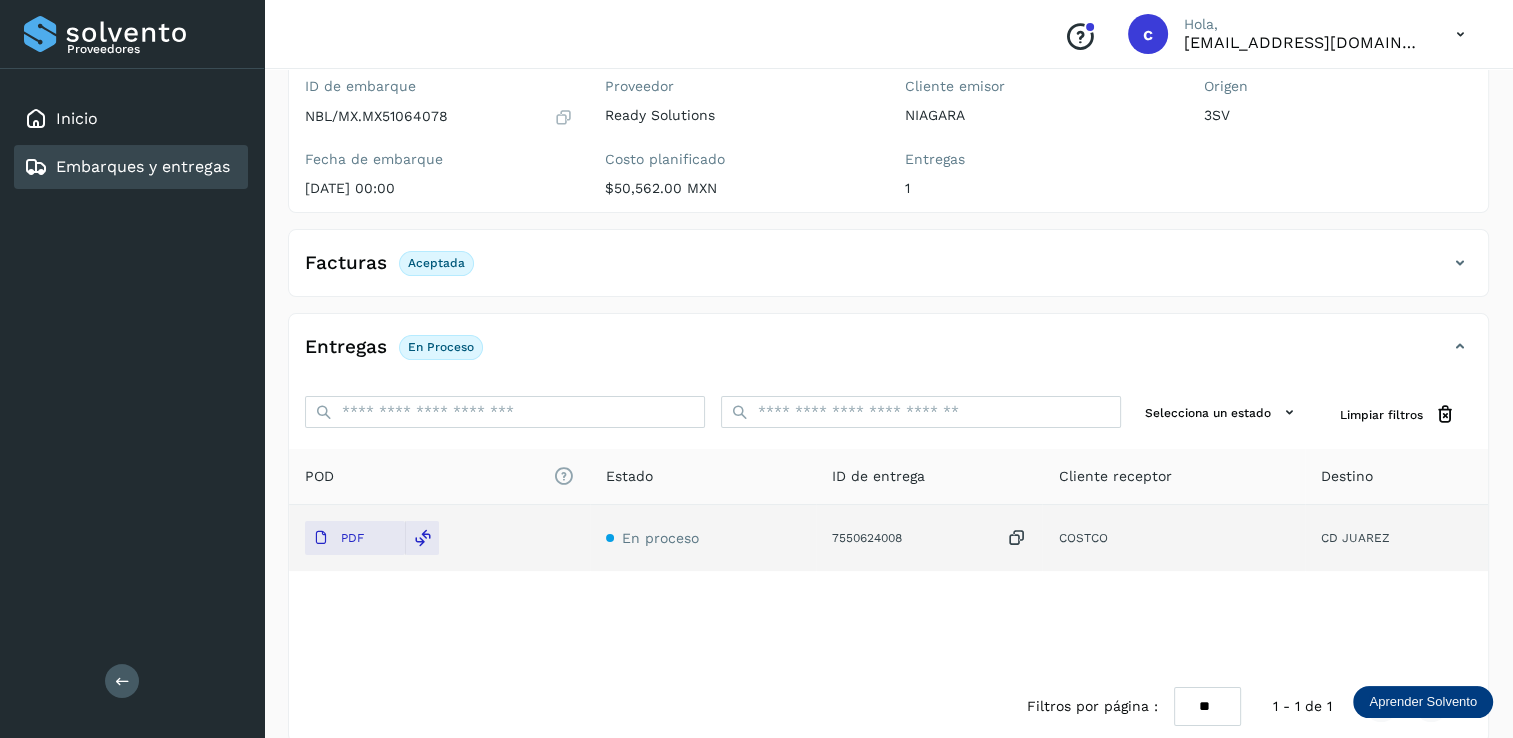 scroll, scrollTop: 207, scrollLeft: 0, axis: vertical 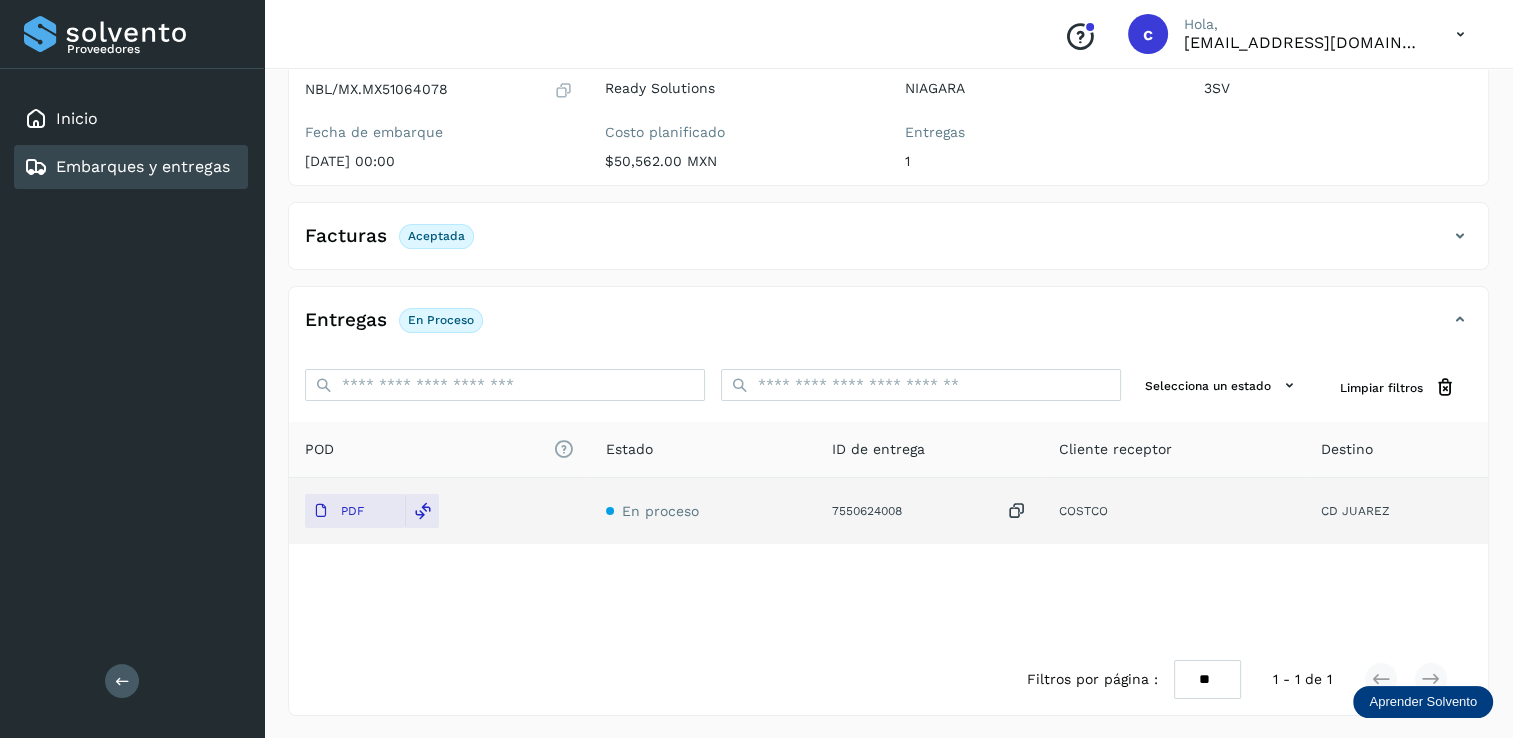 click on "Embarques y entregas" at bounding box center (143, 166) 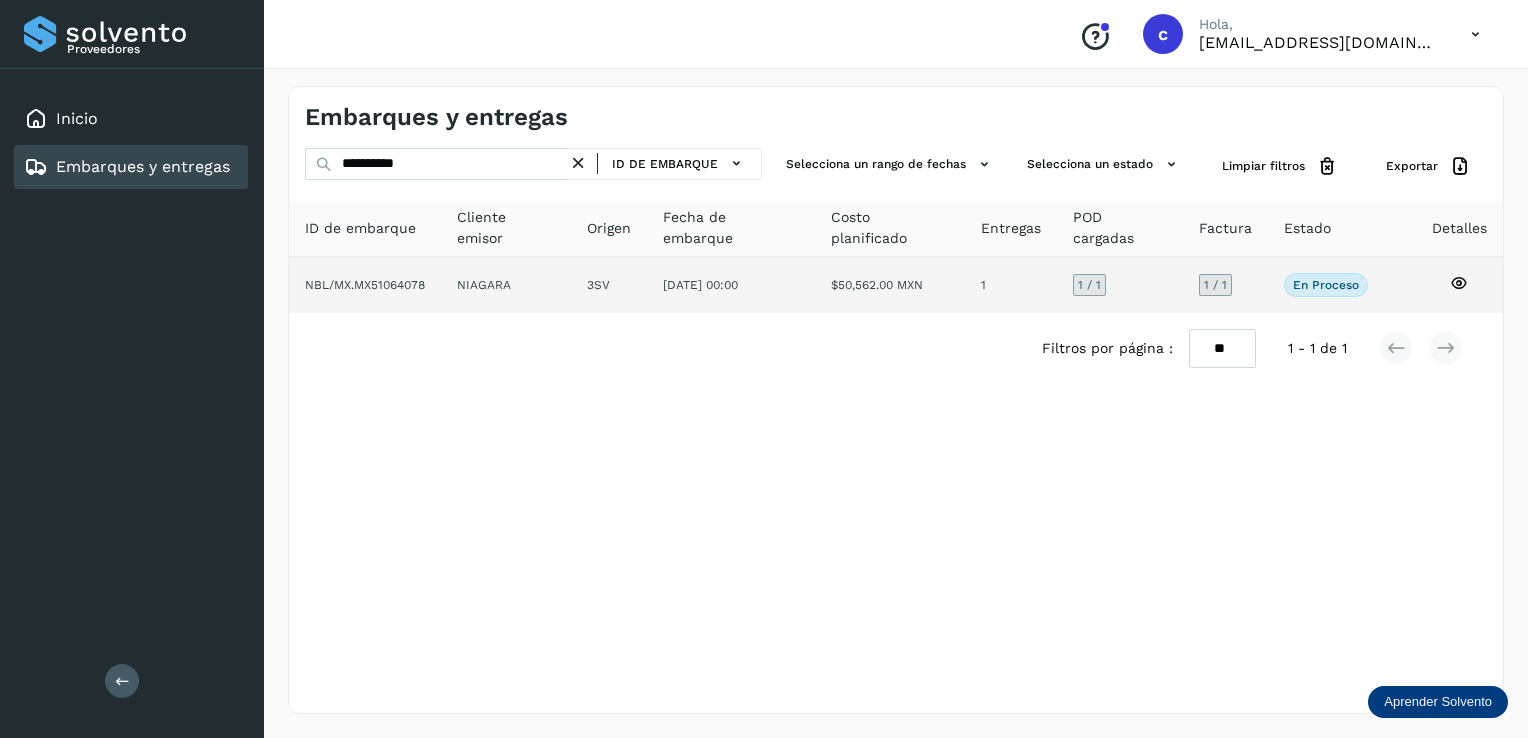 click 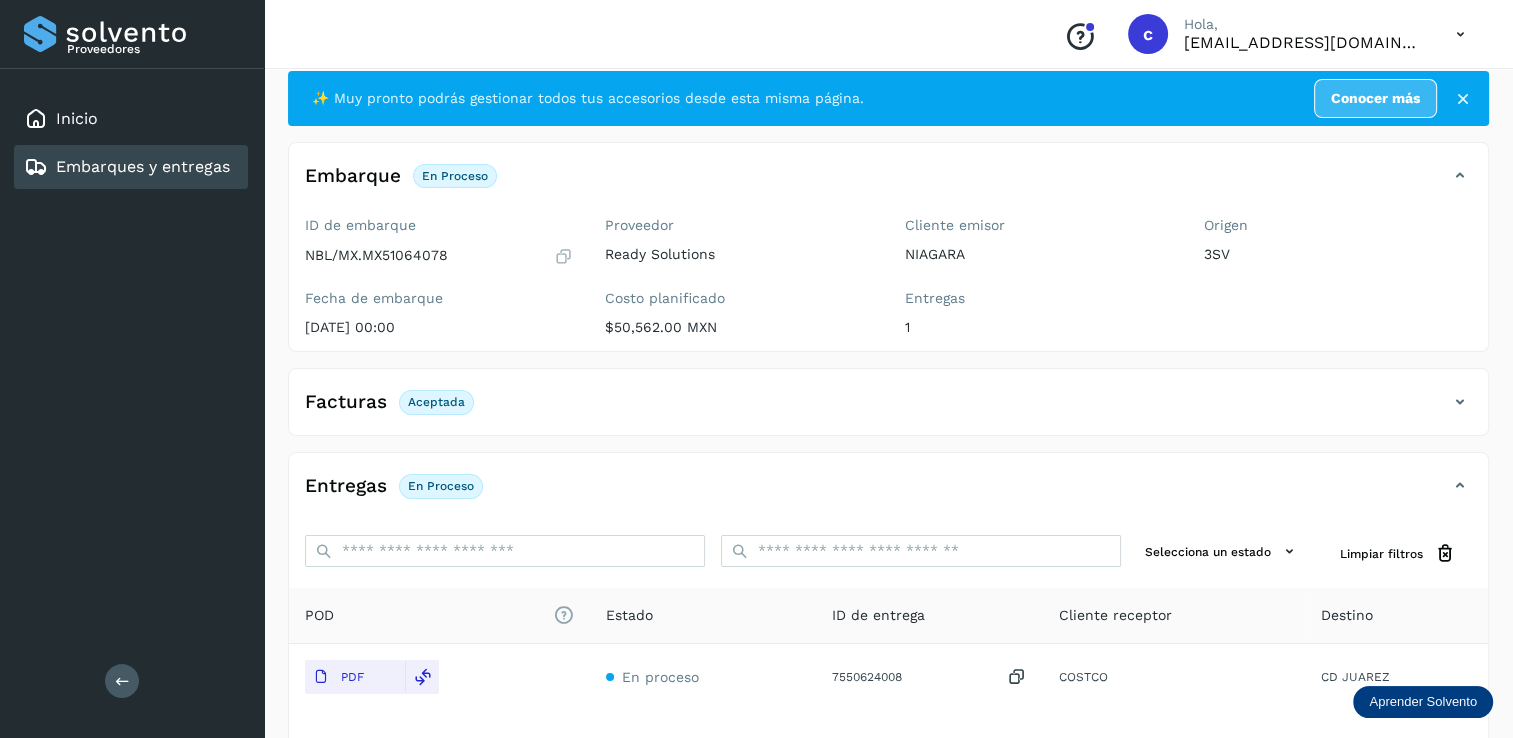 scroll, scrollTop: 207, scrollLeft: 0, axis: vertical 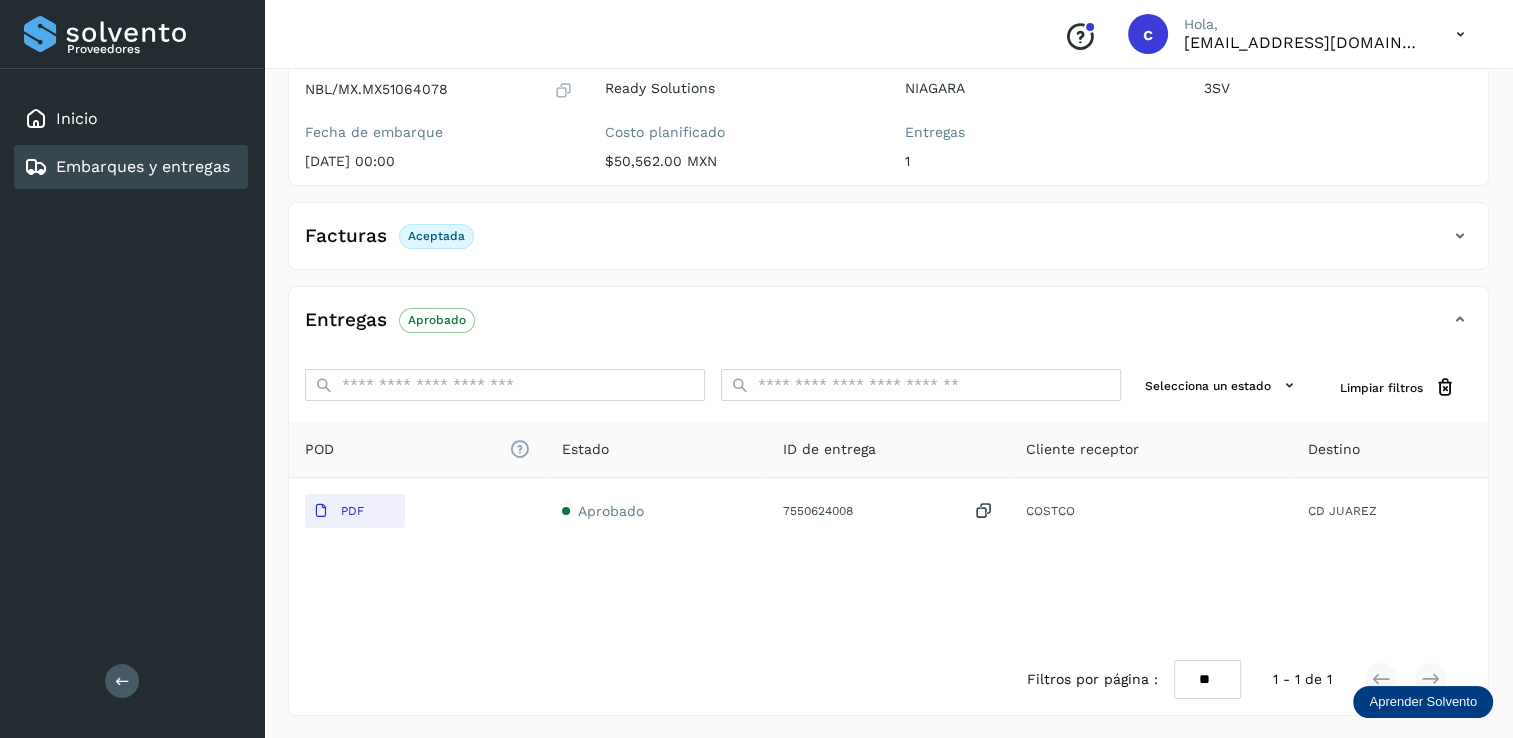 click on "Embarques y entregas" at bounding box center (143, 166) 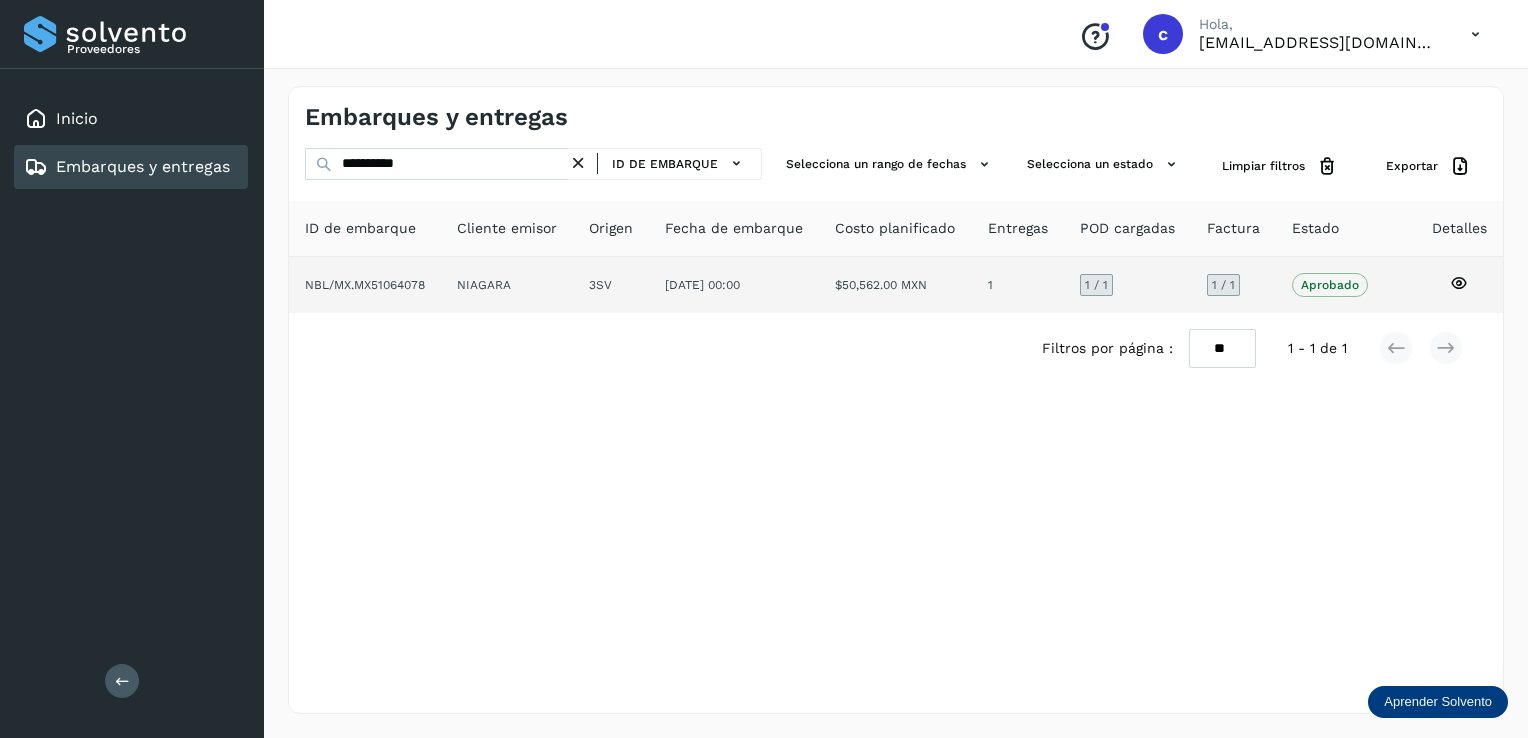 click 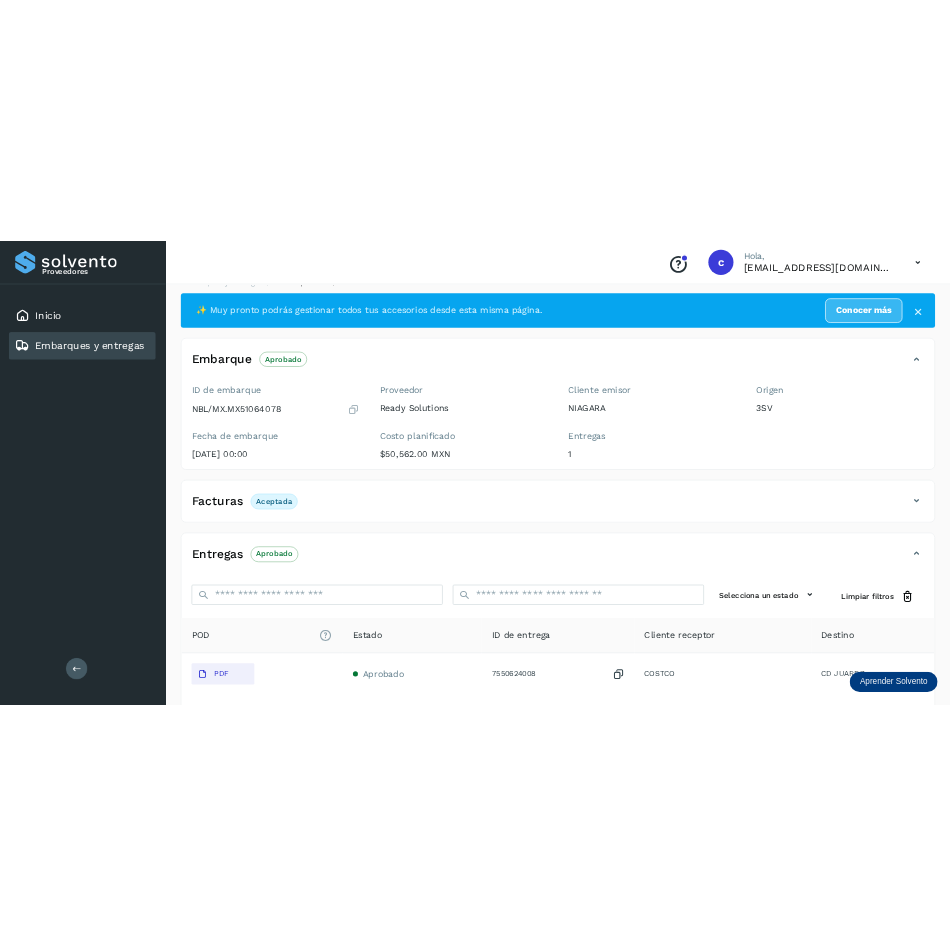 scroll, scrollTop: 0, scrollLeft: 0, axis: both 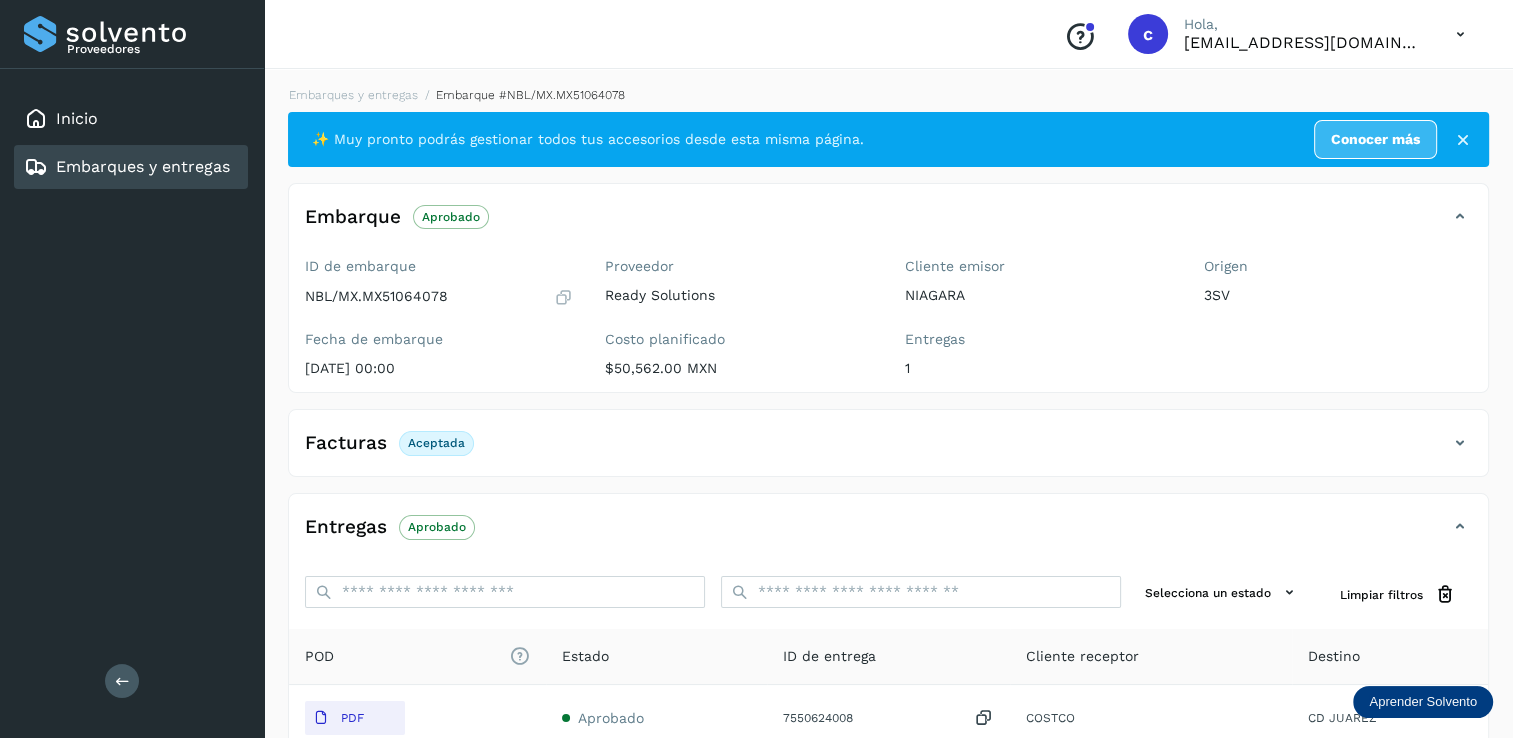 click on "Embarques y entregas" at bounding box center (143, 166) 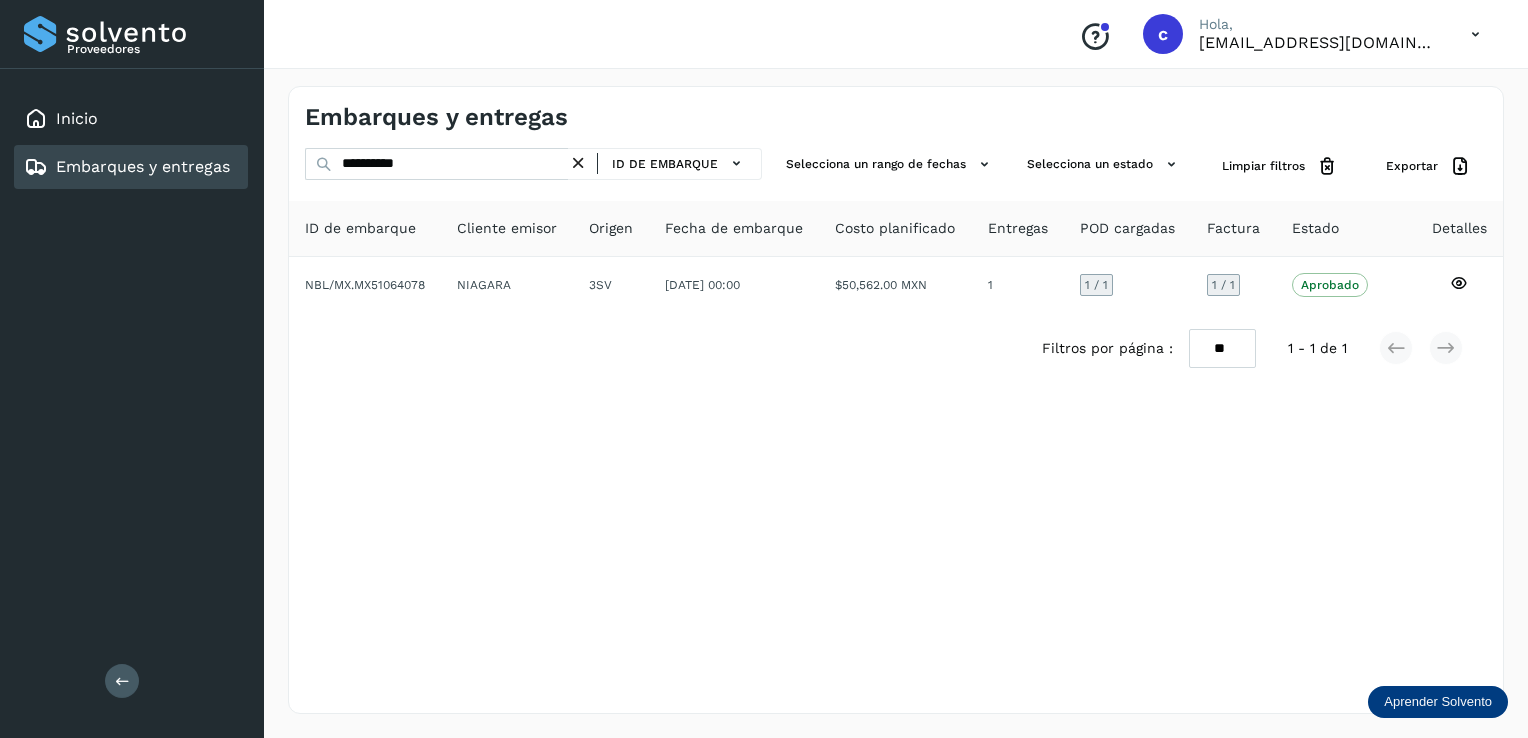 click on "**********" at bounding box center [896, 400] 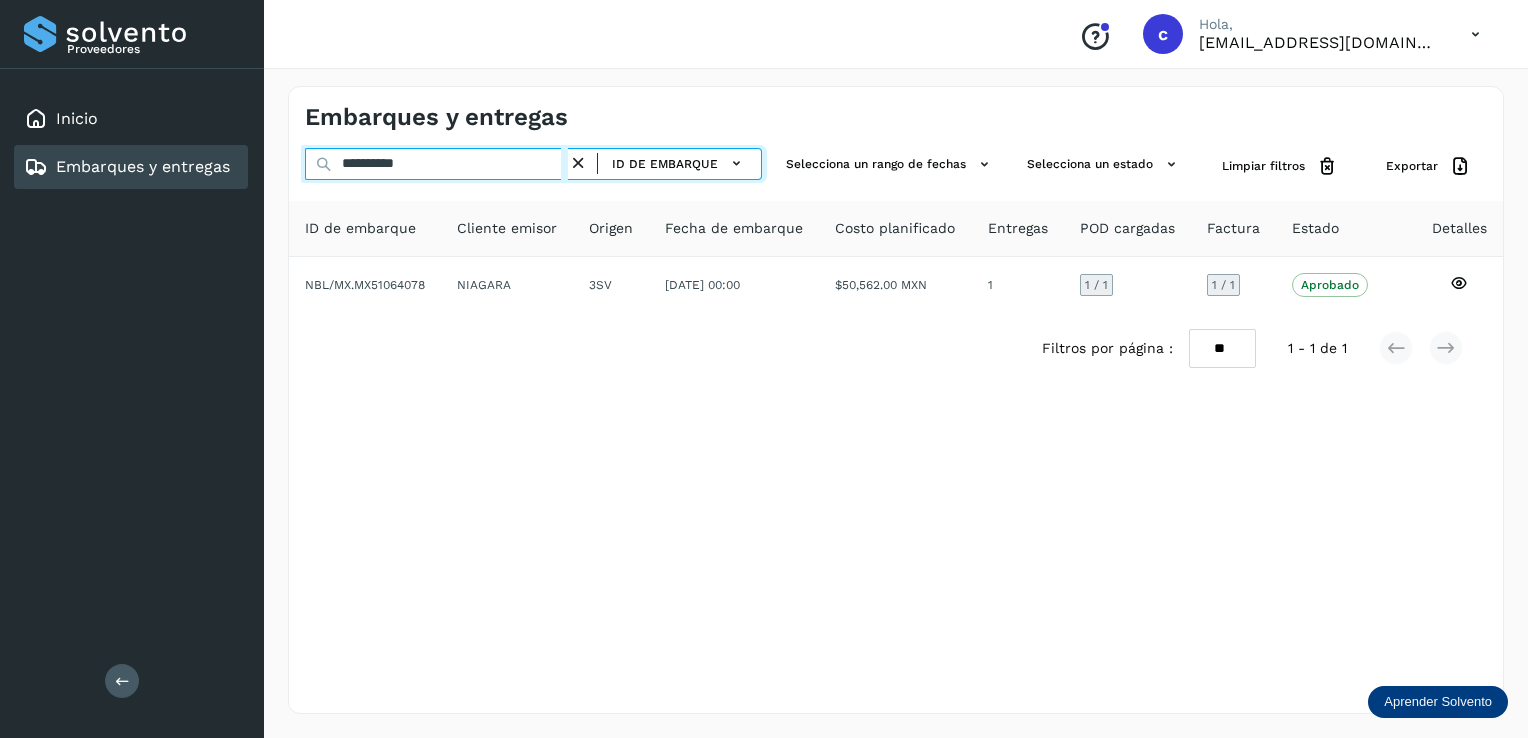 click on "**********" at bounding box center [436, 164] 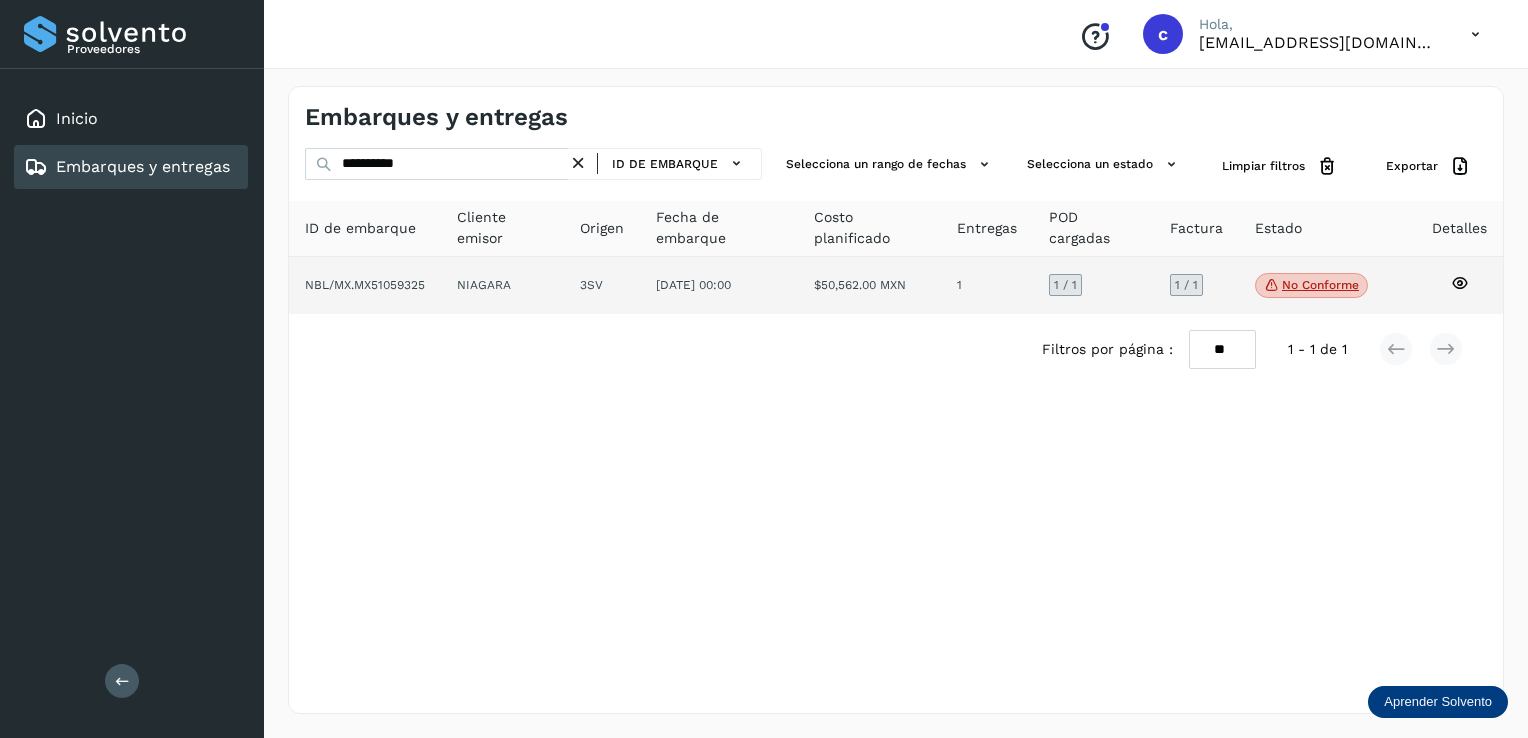click on "No conforme" 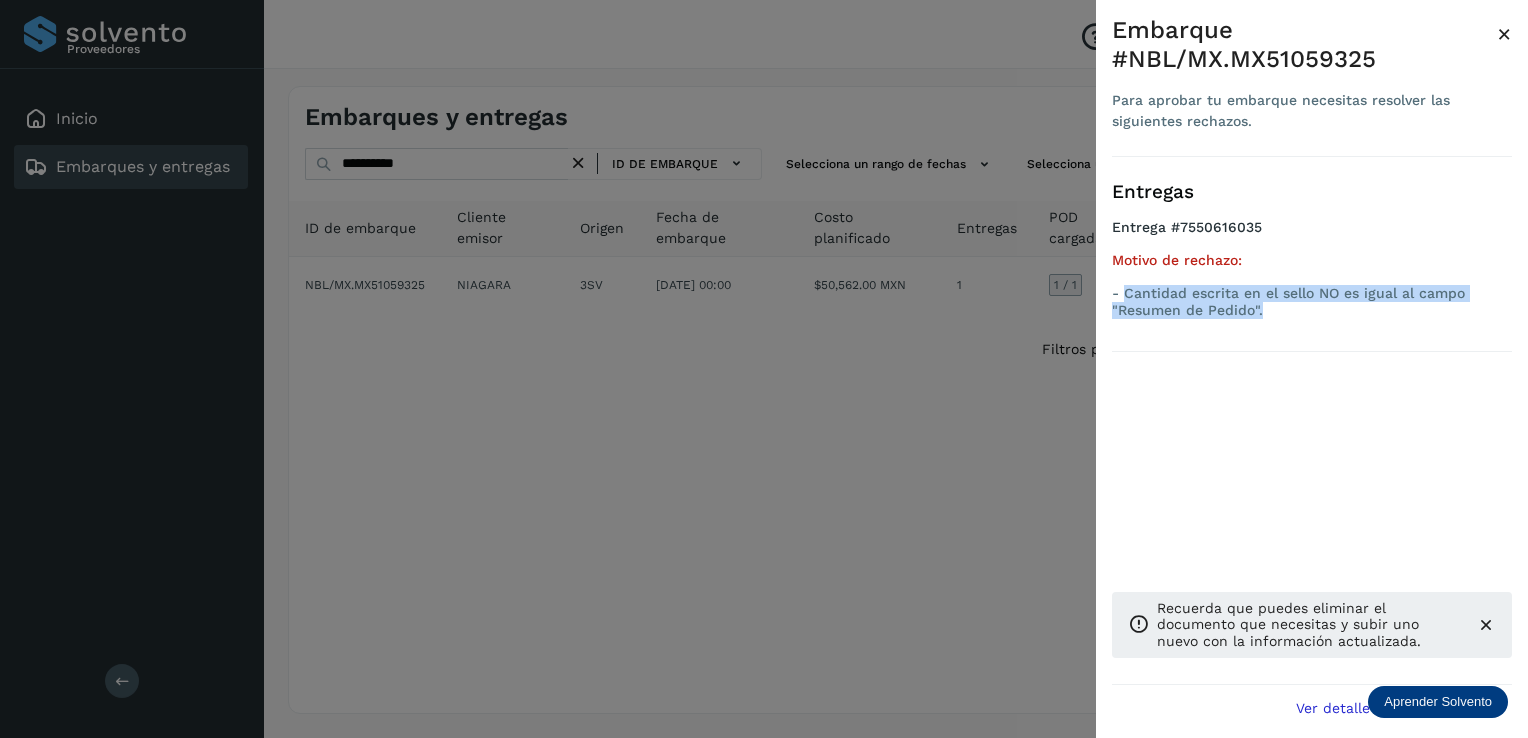 drag, startPoint x: 1125, startPoint y: 293, endPoint x: 1283, endPoint y: 310, distance: 158.91193 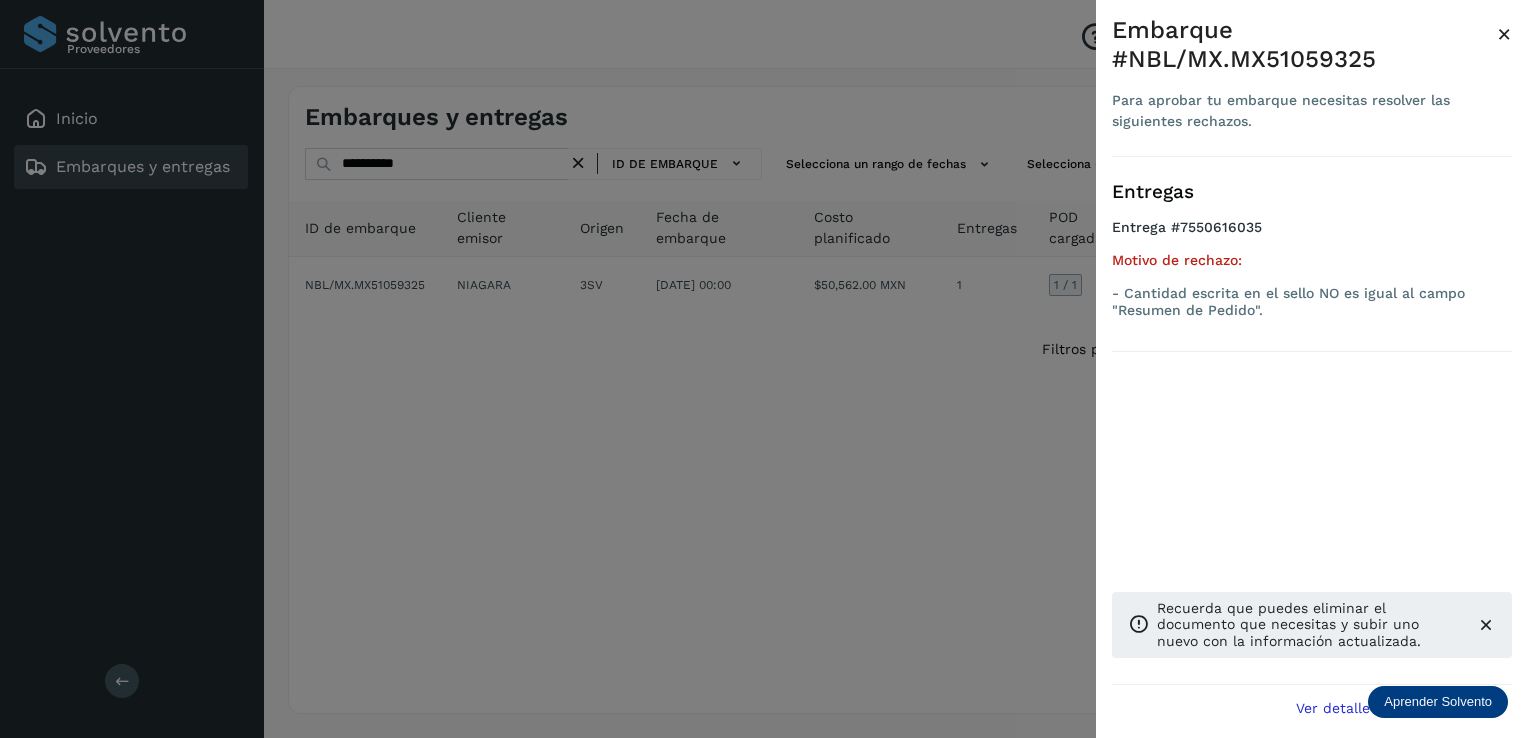 drag, startPoint x: 804, startPoint y: 109, endPoint x: 891, endPoint y: 75, distance: 93.40771 